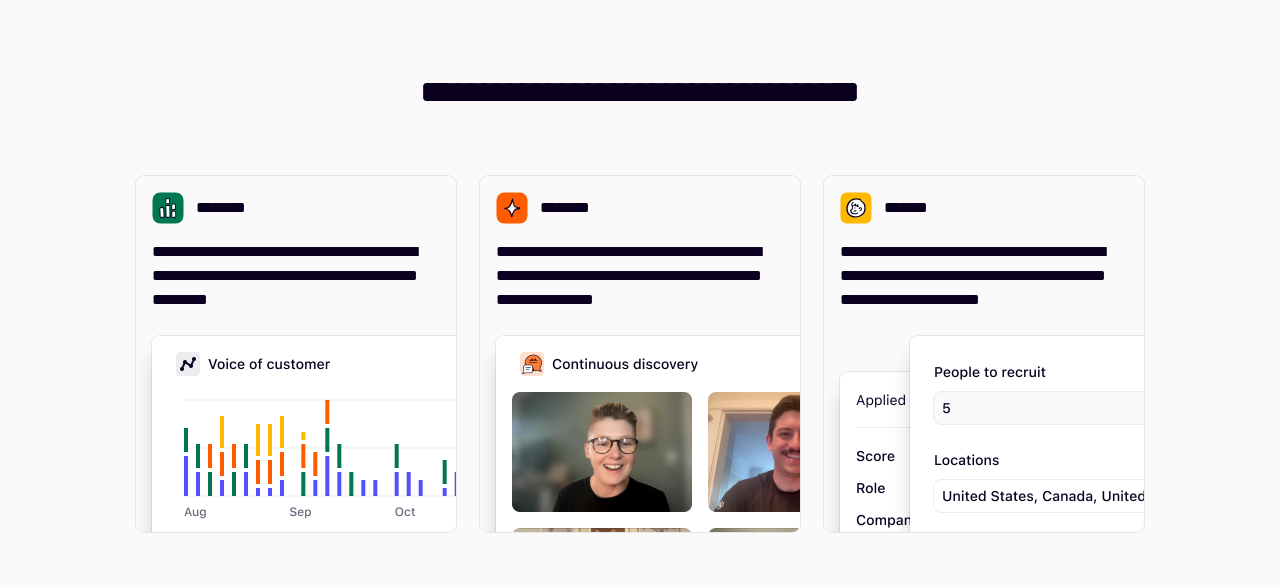 scroll, scrollTop: 0, scrollLeft: 0, axis: both 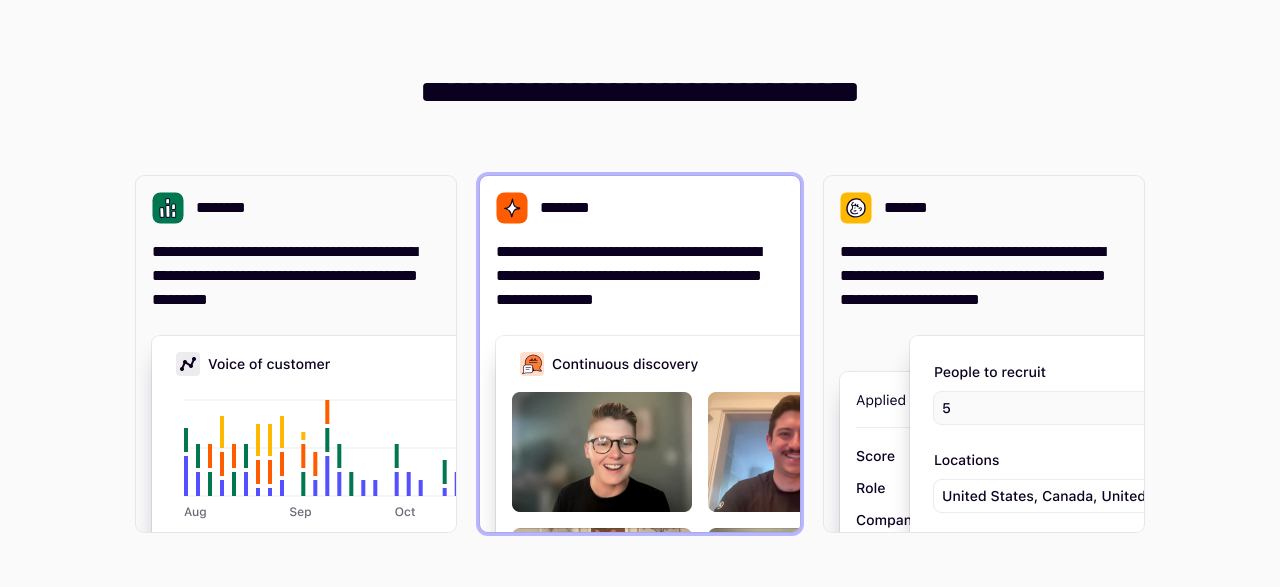 click on "**********" at bounding box center [640, 276] 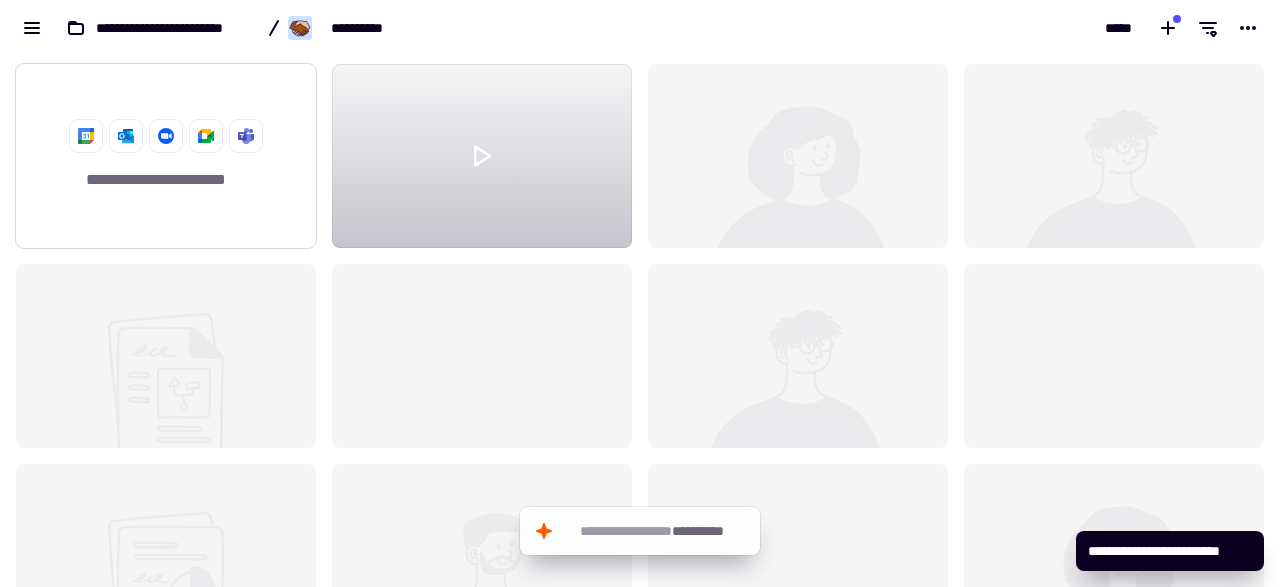 scroll, scrollTop: 1, scrollLeft: 1, axis: both 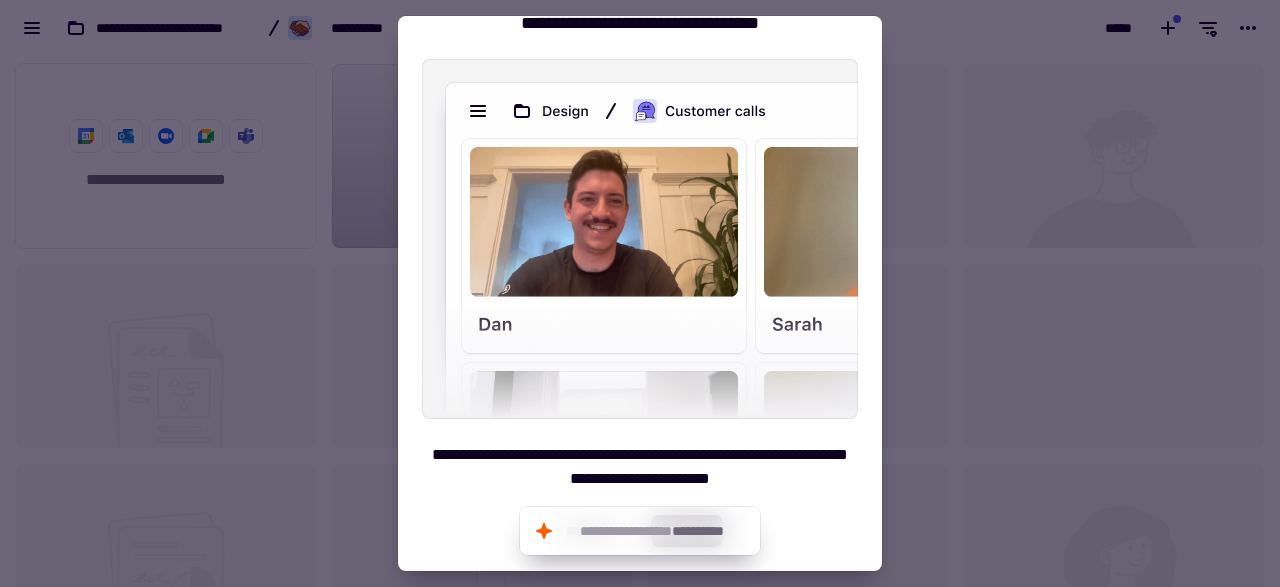 click on "**********" at bounding box center (640, 263) 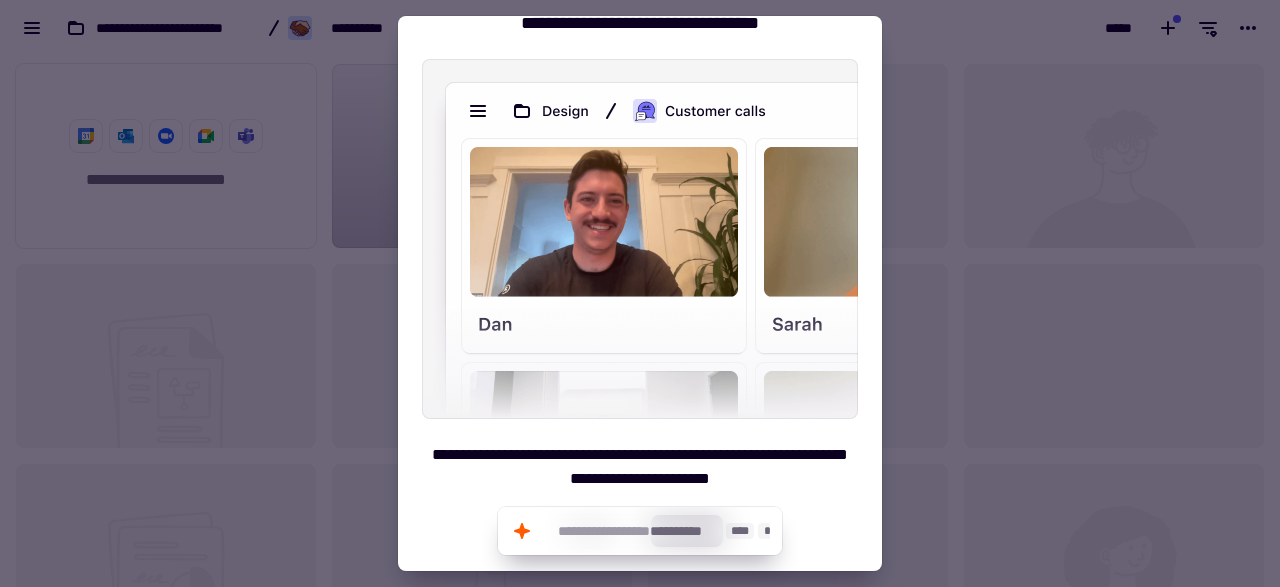 click on "**********" 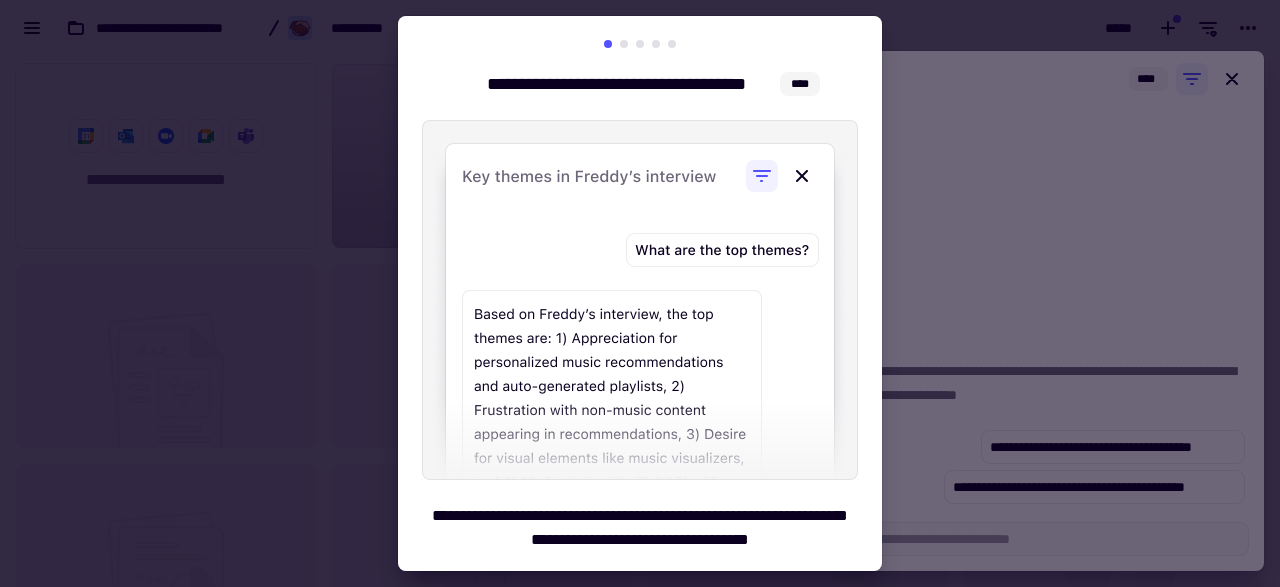 click at bounding box center (640, 300) 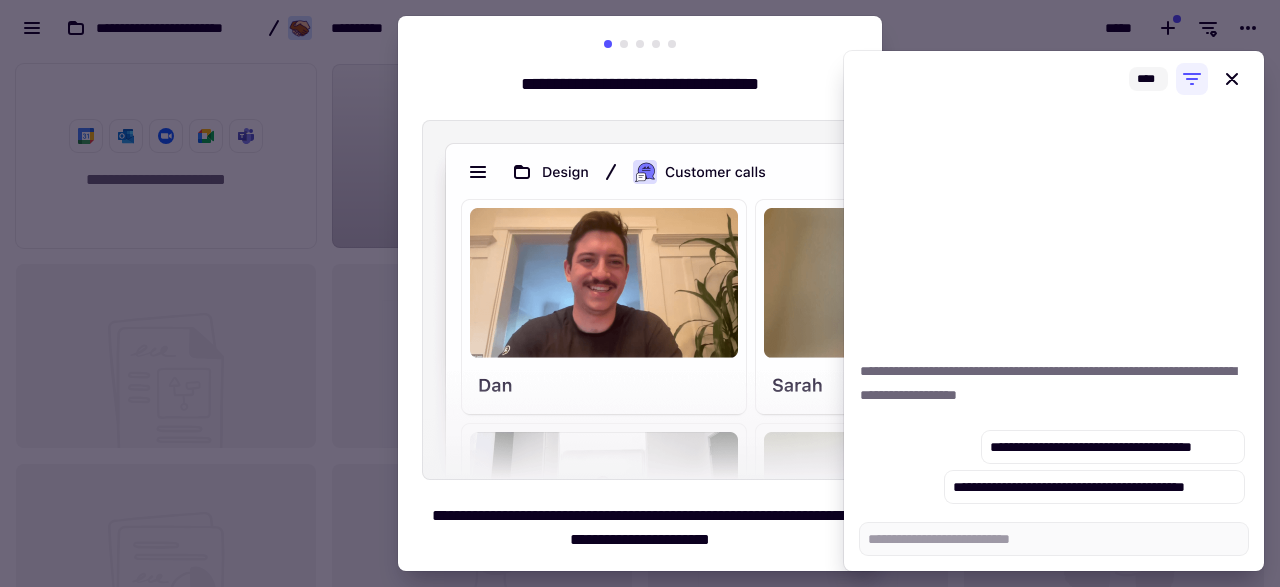 scroll, scrollTop: 61, scrollLeft: 0, axis: vertical 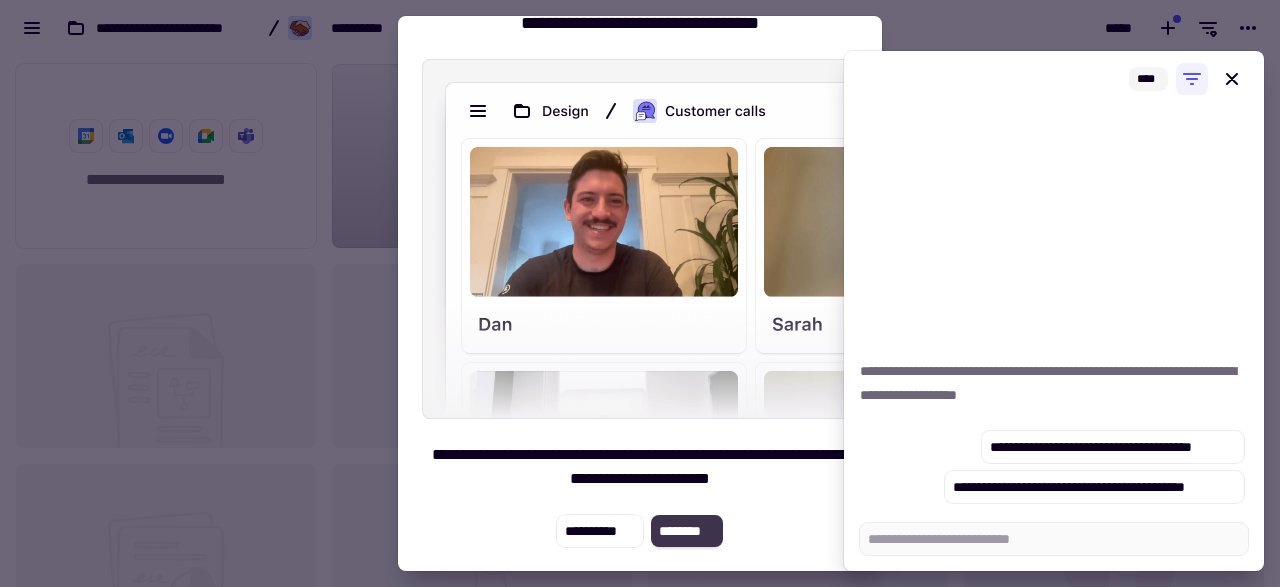 click on "********" 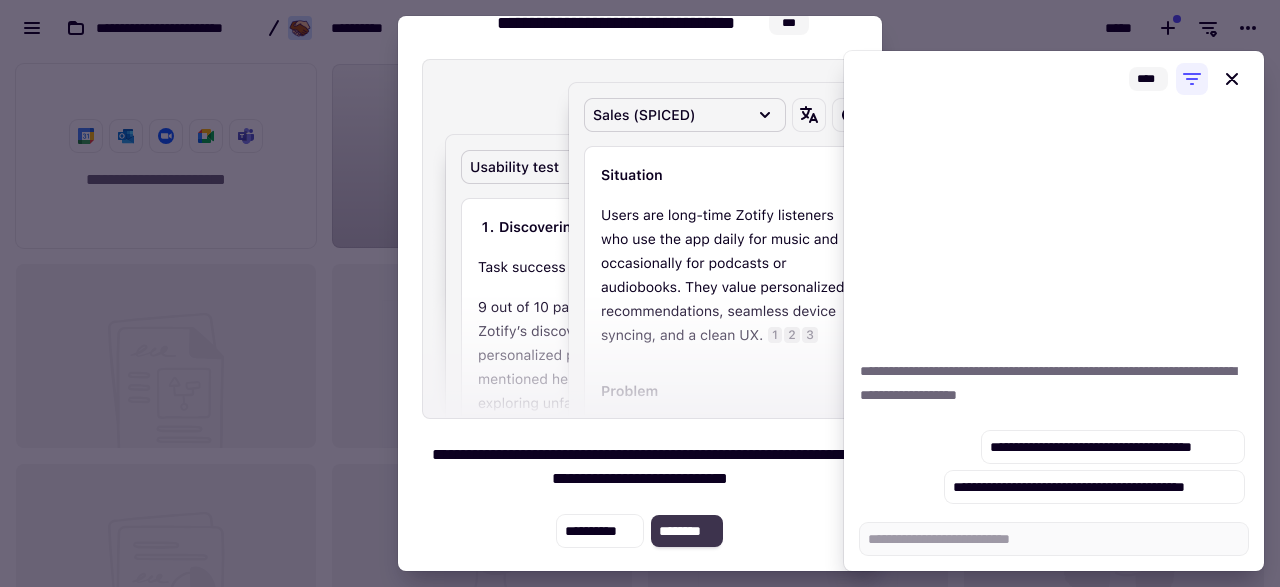 click on "********" 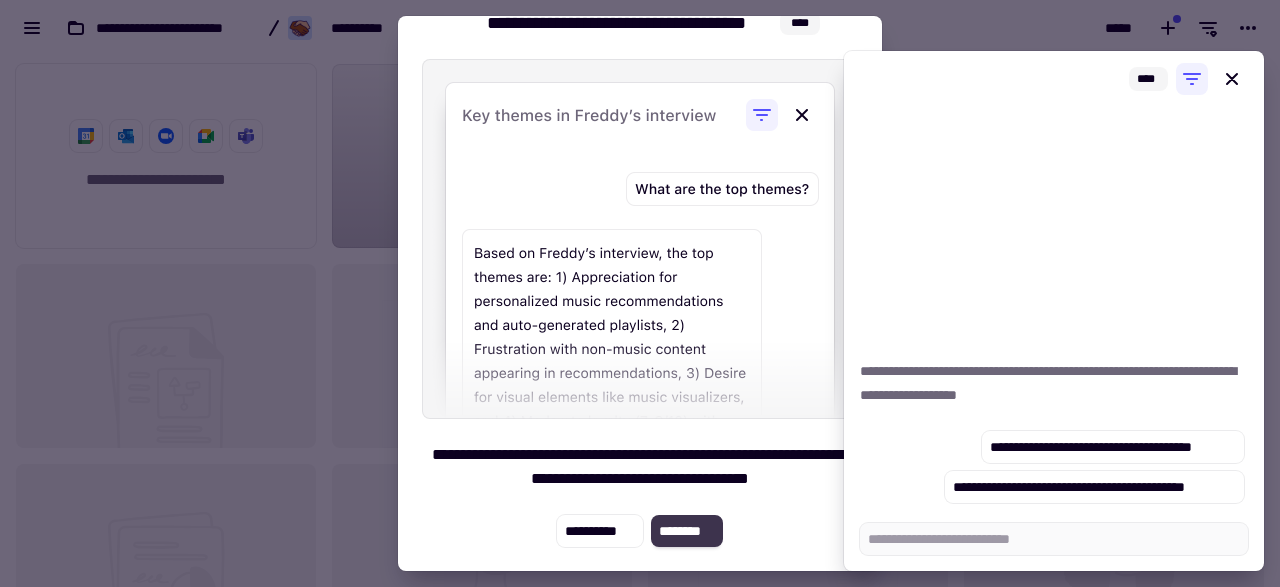 click on "********" 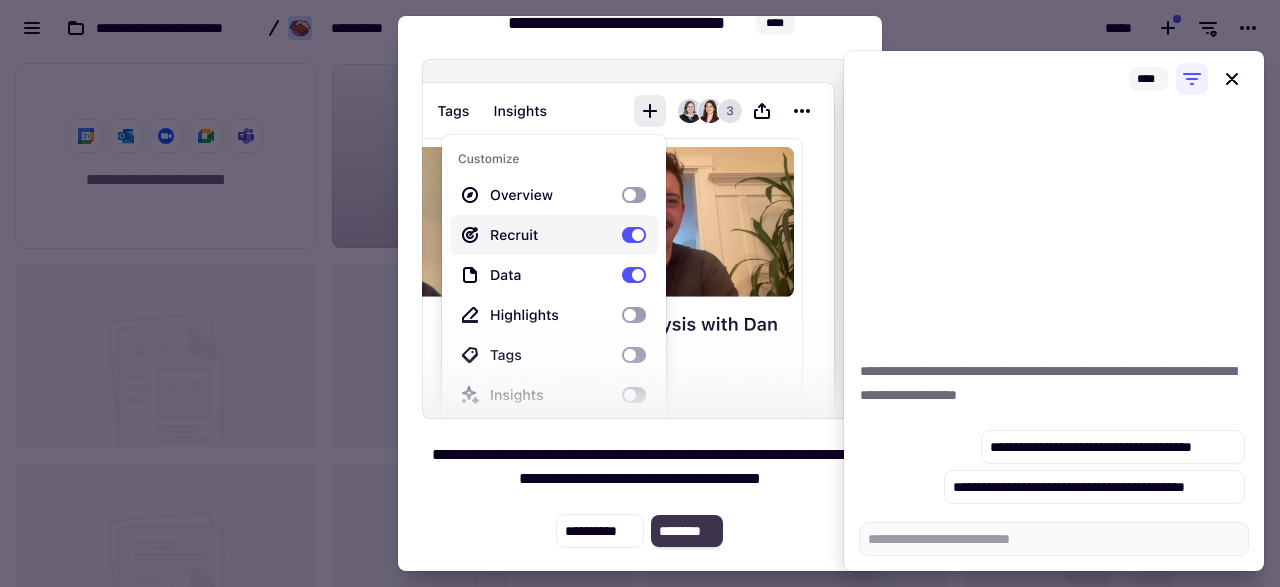 click on "********" 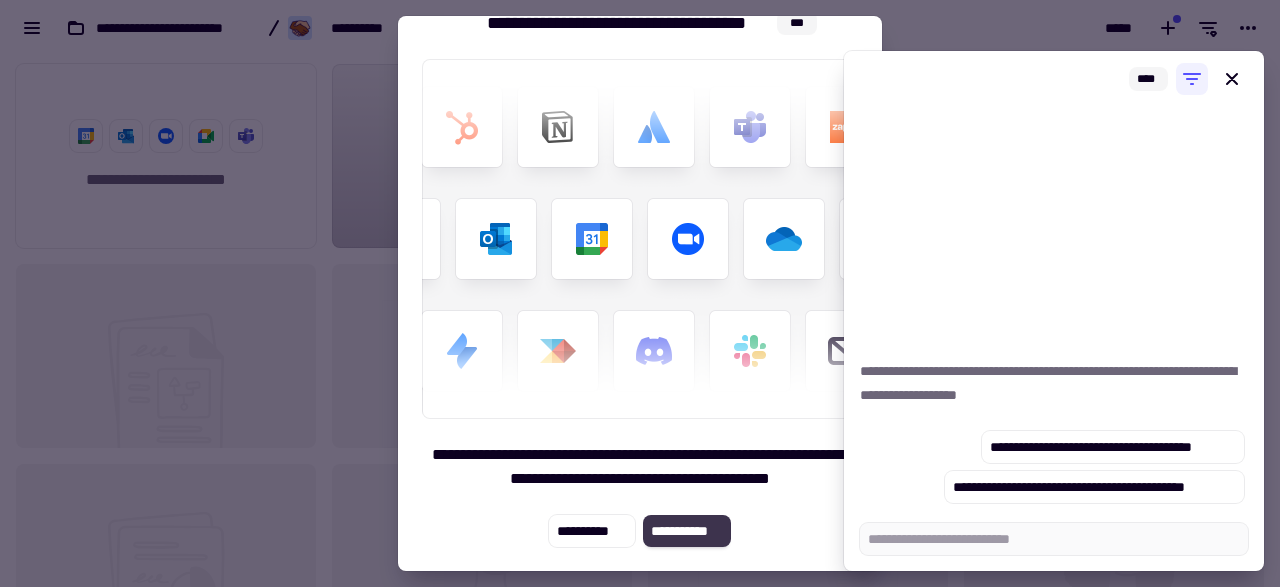 click on "**********" 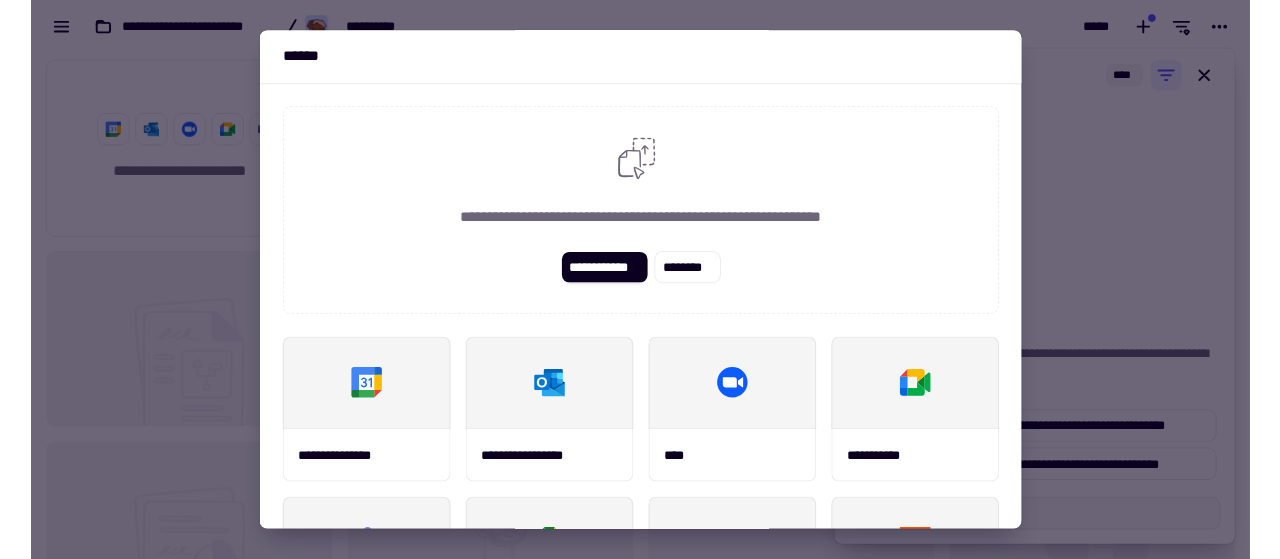 scroll, scrollTop: 310, scrollLeft: 0, axis: vertical 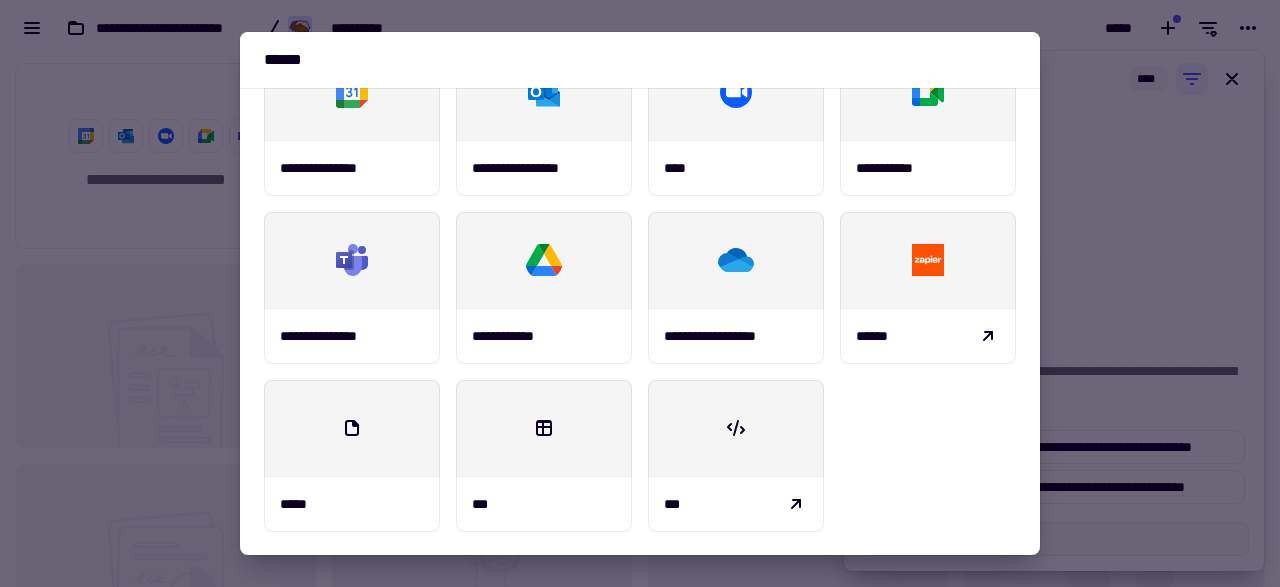 click at bounding box center [640, 293] 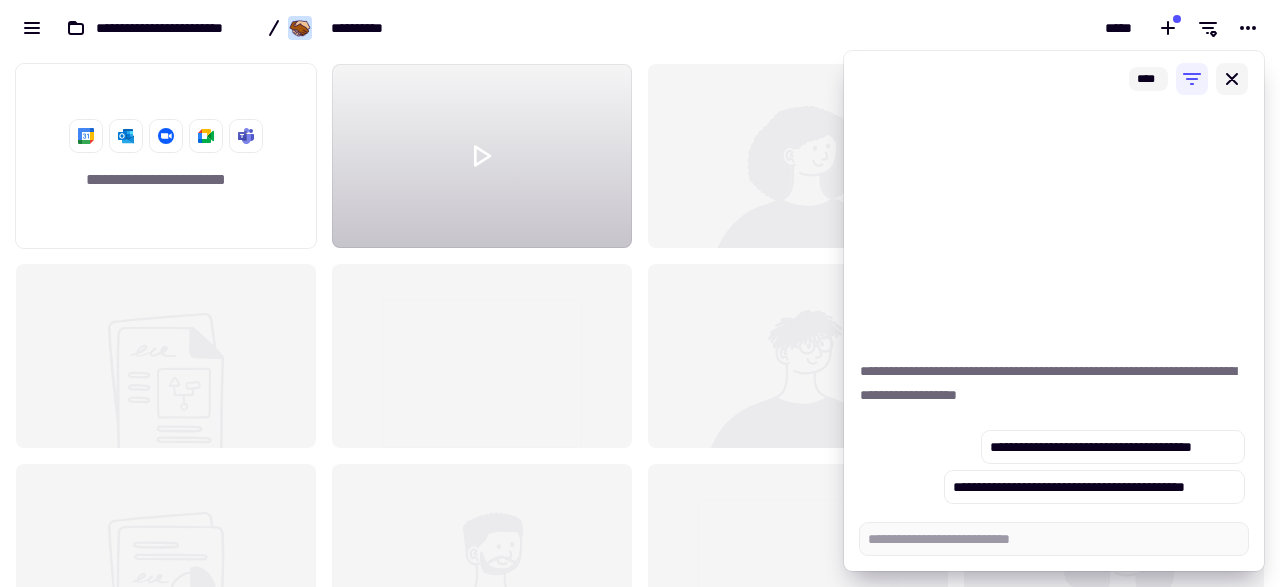 click 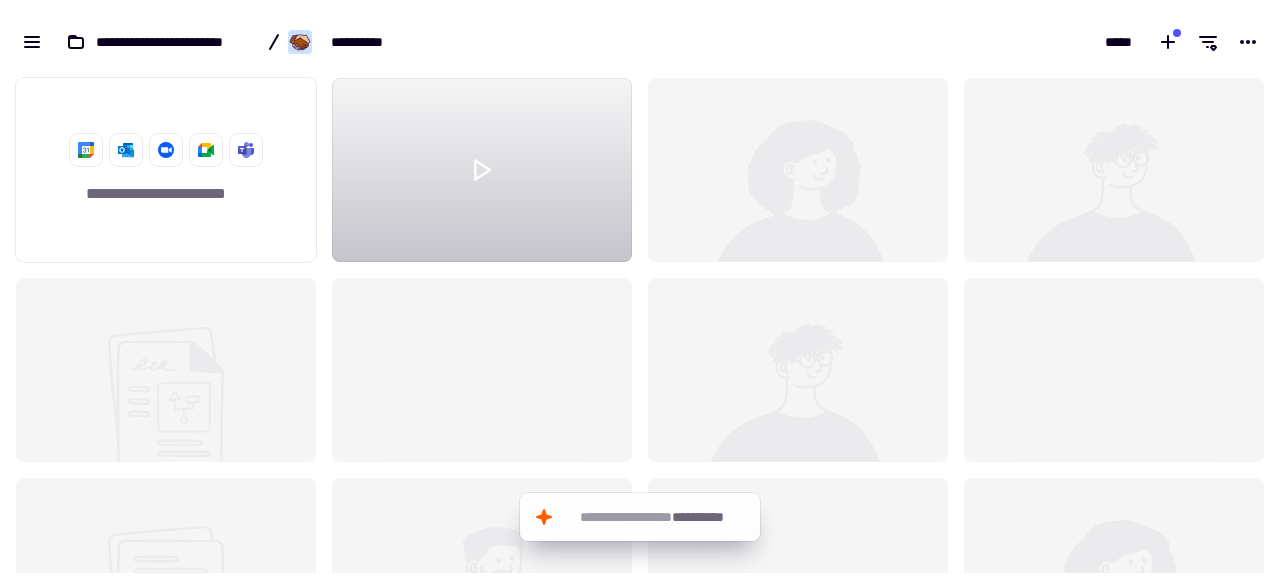 scroll, scrollTop: 503, scrollLeft: 1280, axis: both 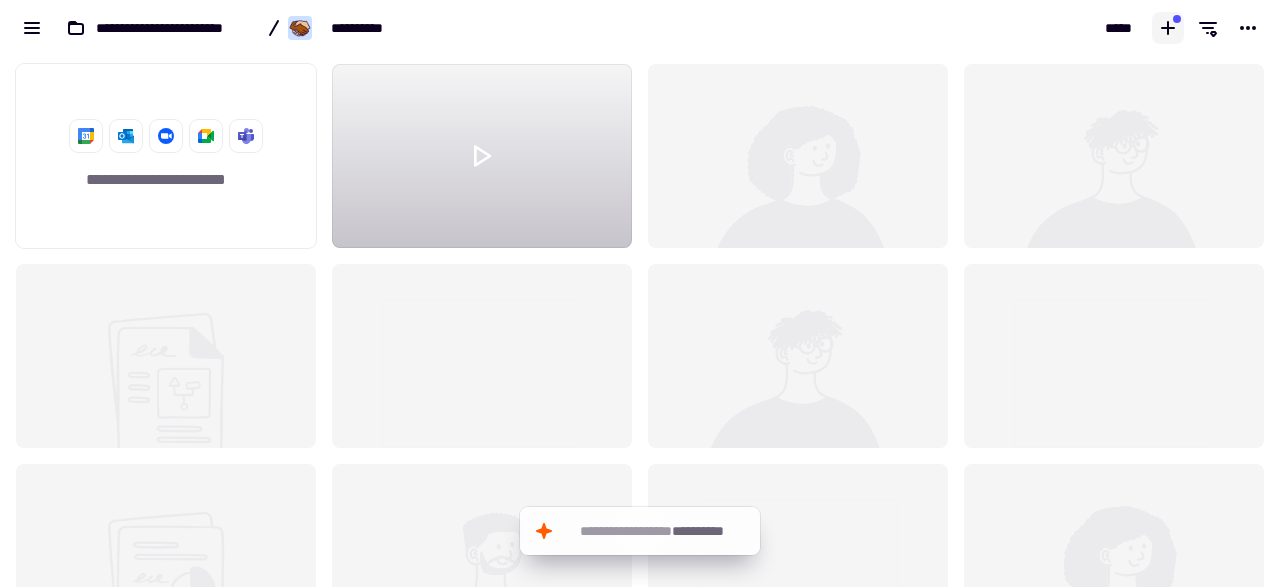 click 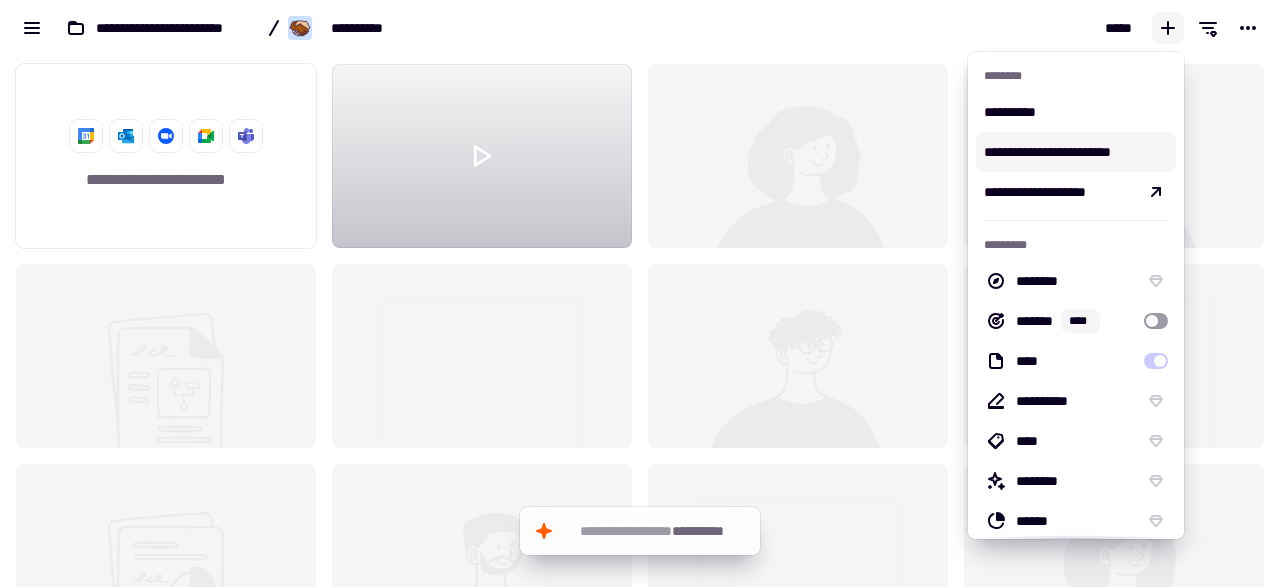 click on "**********" at bounding box center (1076, 152) 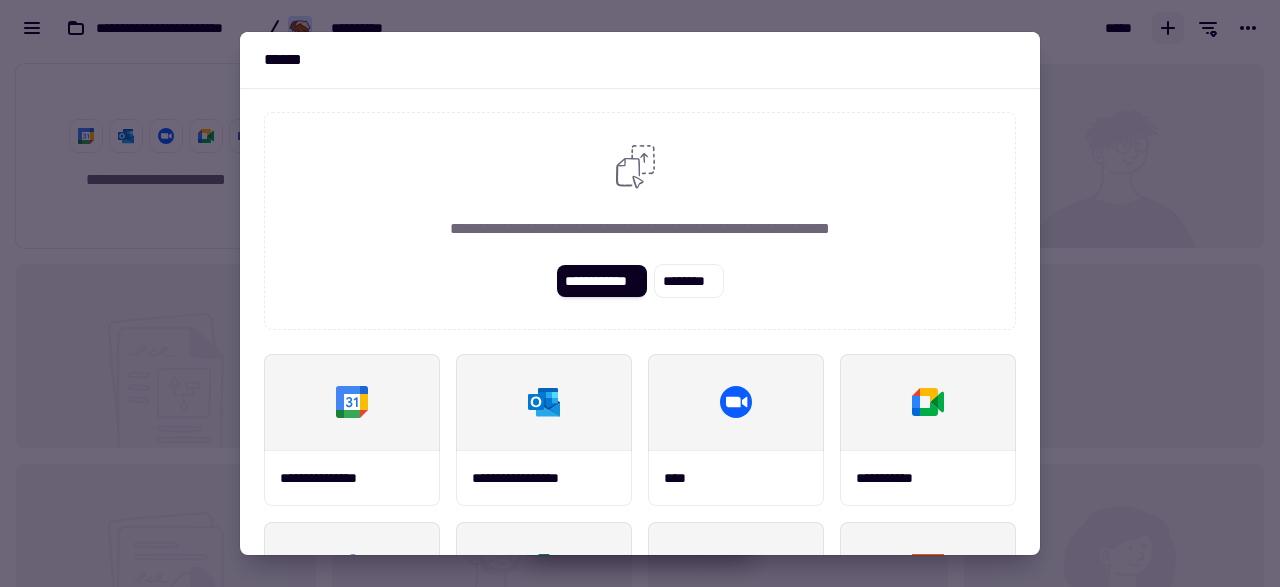 click at bounding box center [640, 293] 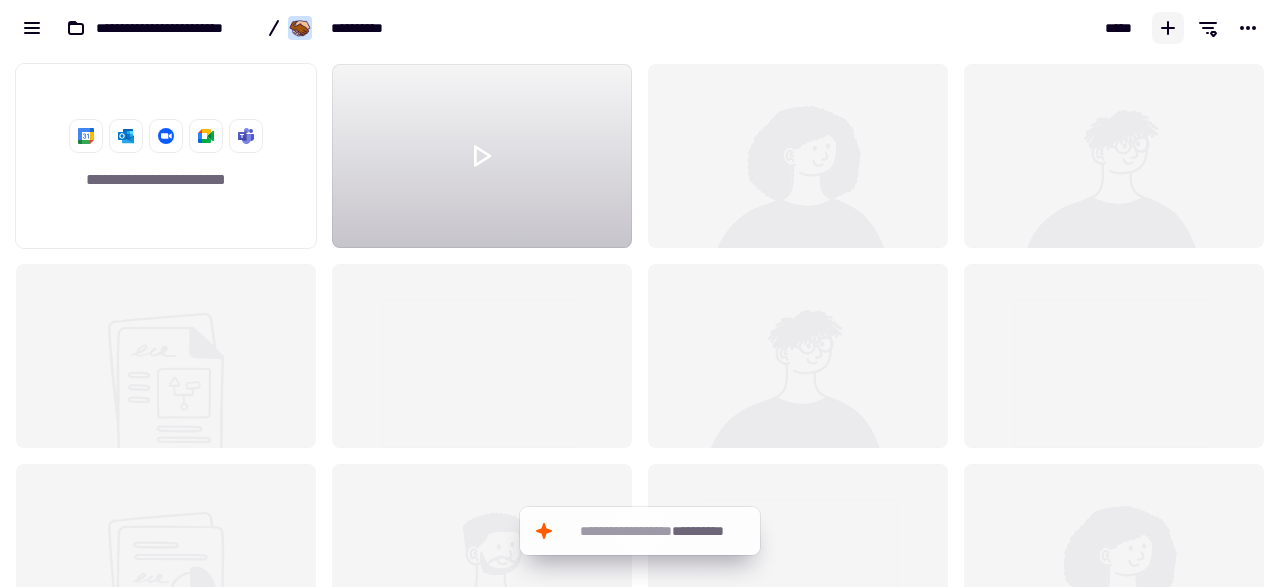 click 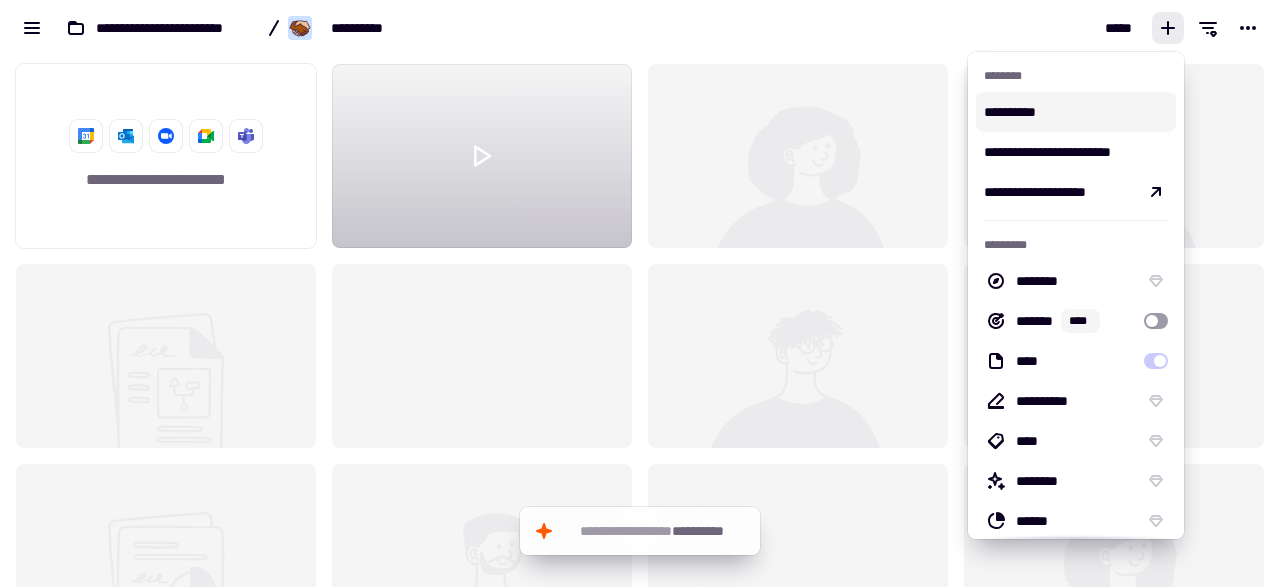 click on "**********" at bounding box center [1076, 112] 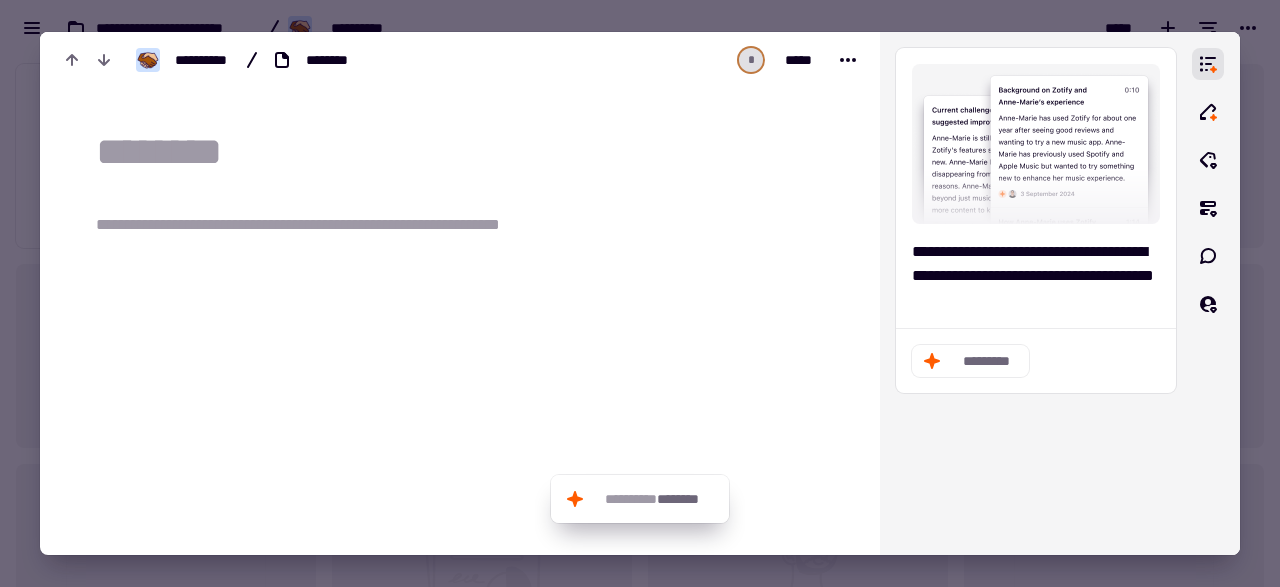 click at bounding box center [640, 293] 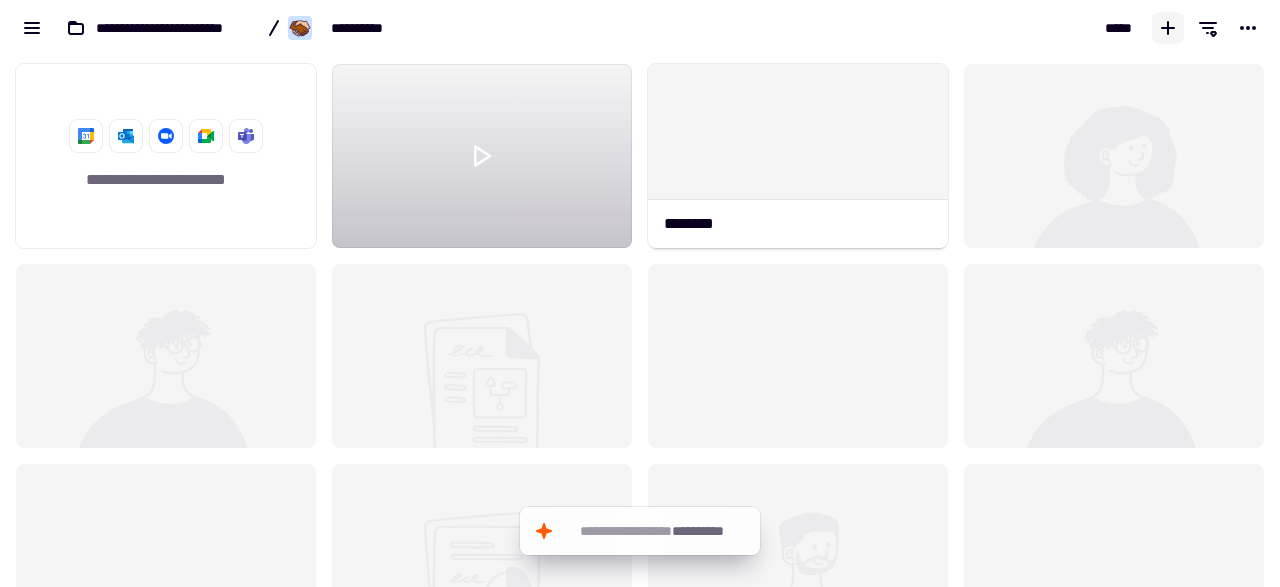 click 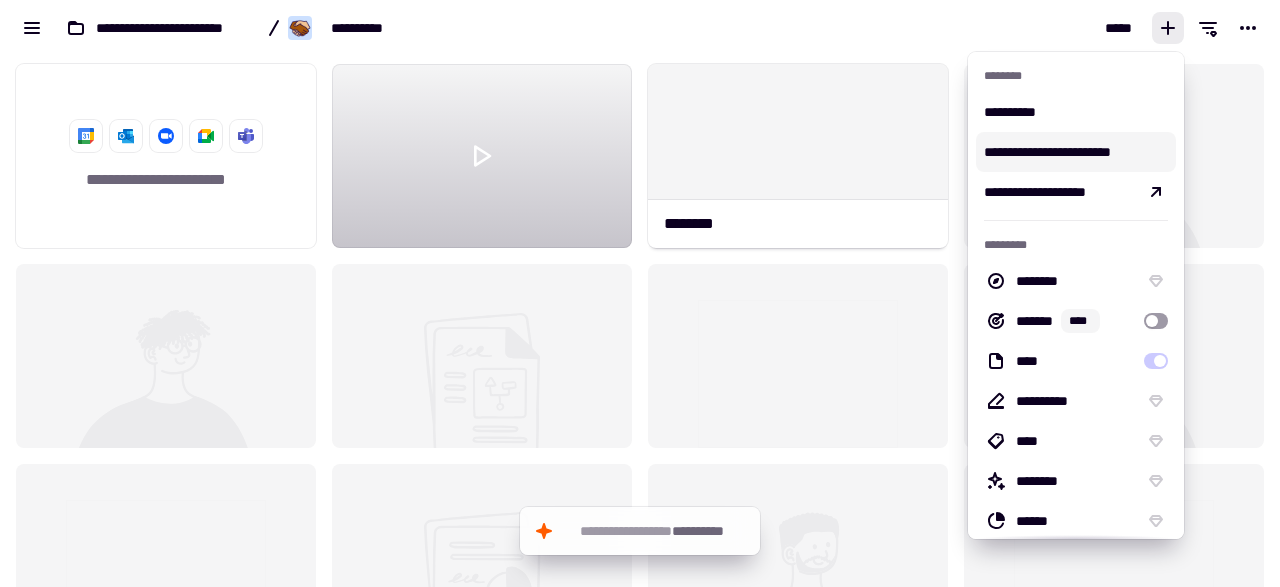 click on "**********" at bounding box center [1076, 152] 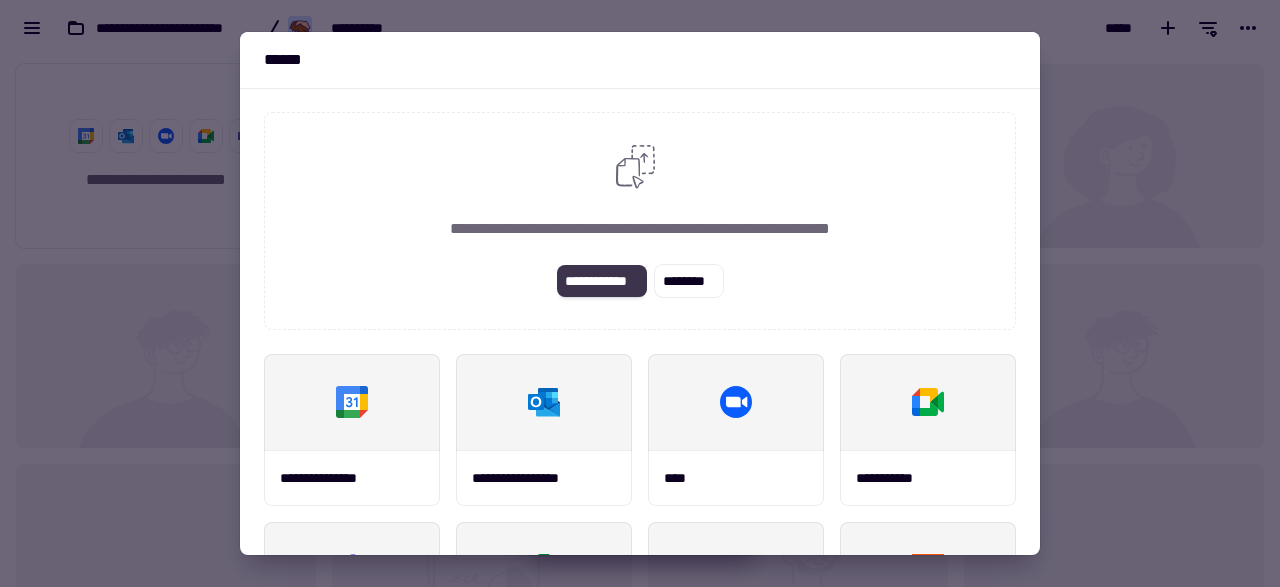 click on "**********" 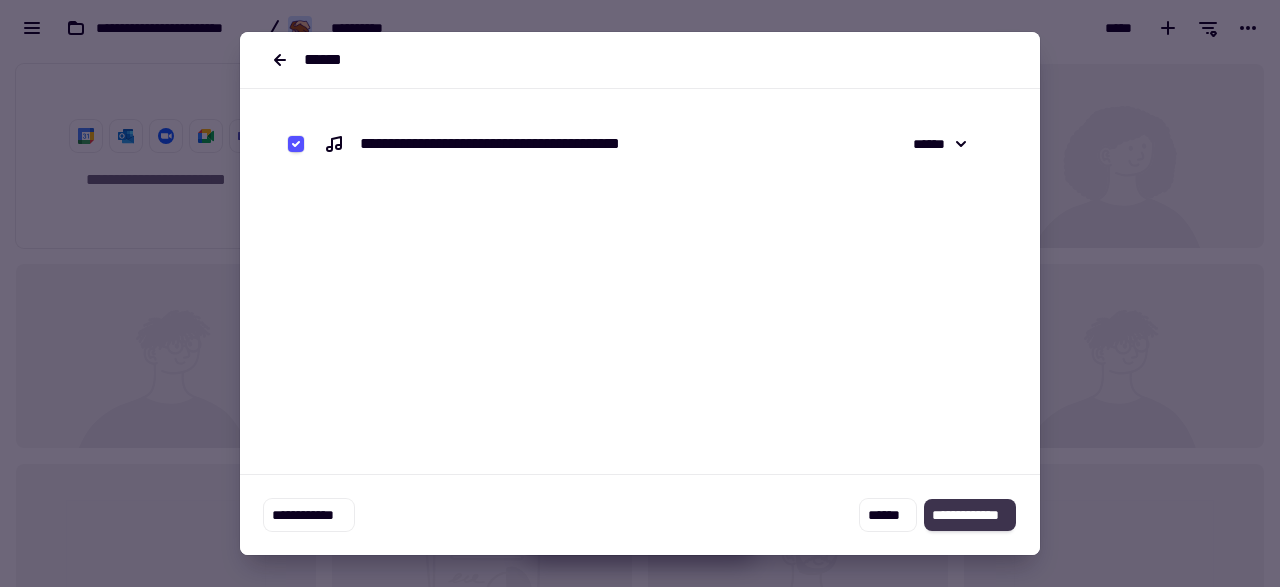 click on "**********" 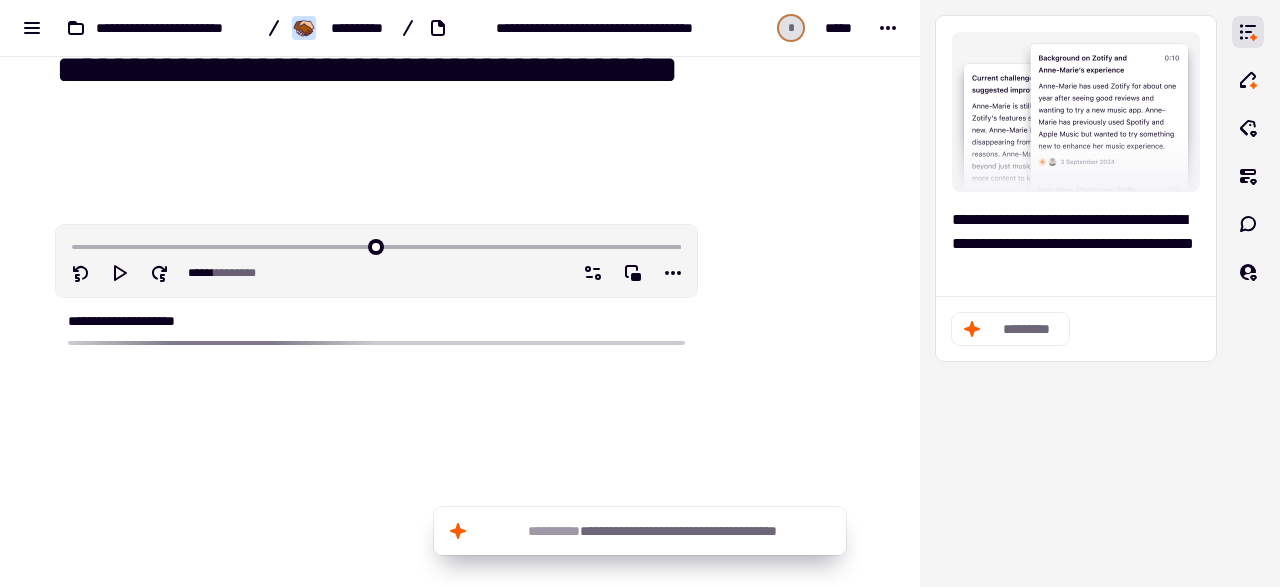 scroll, scrollTop: 51, scrollLeft: 0, axis: vertical 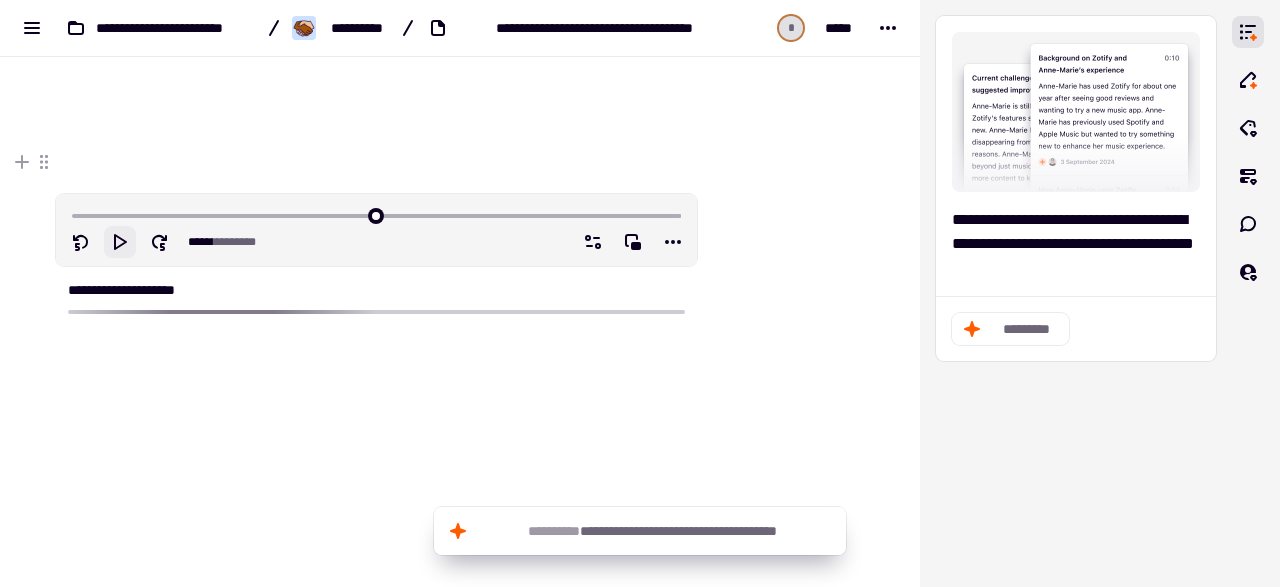 click 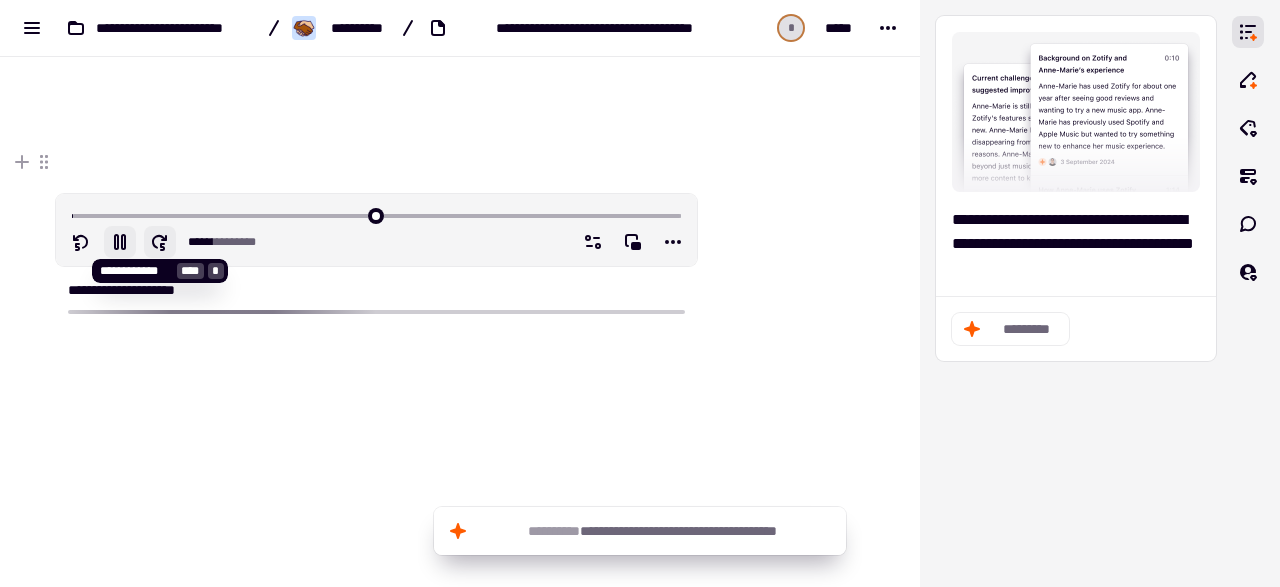 type on "****" 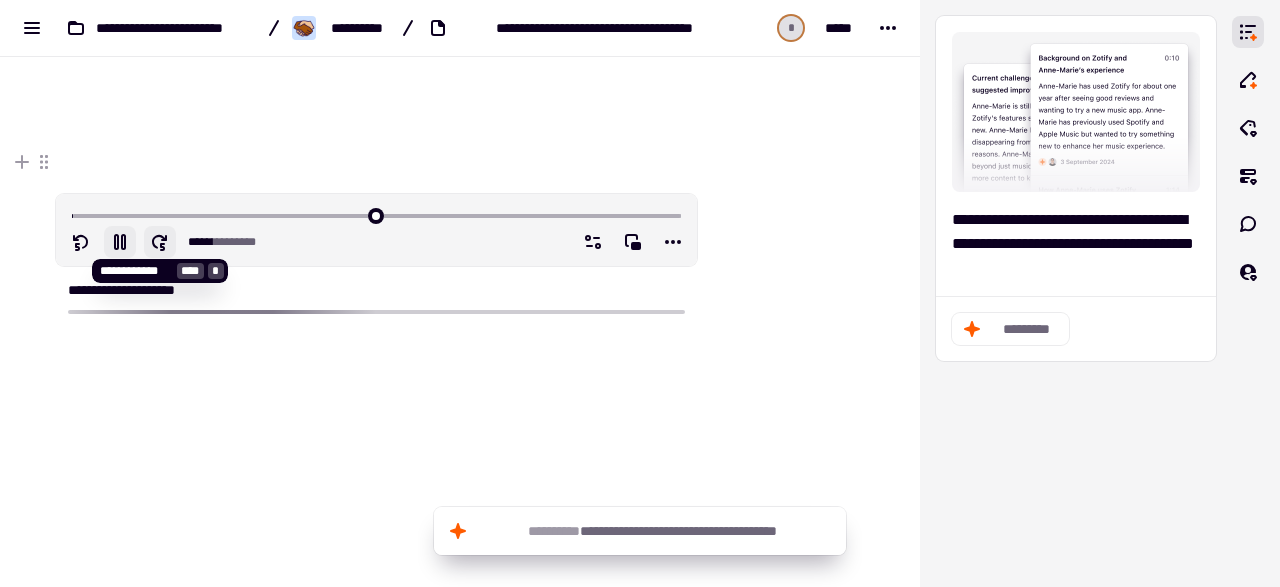 type 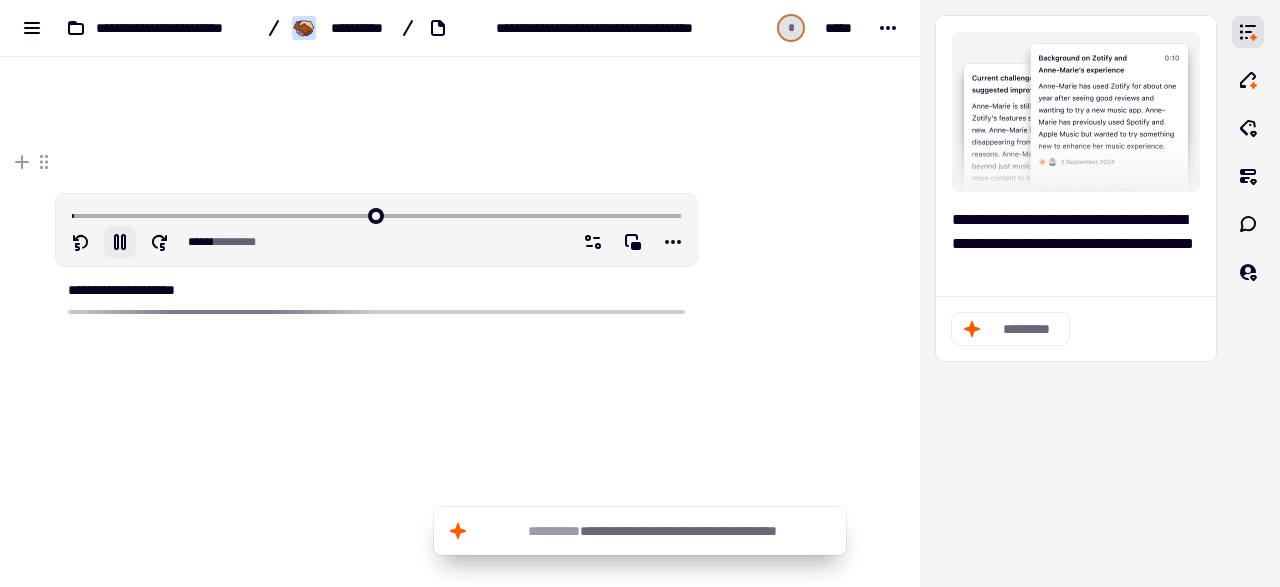 click 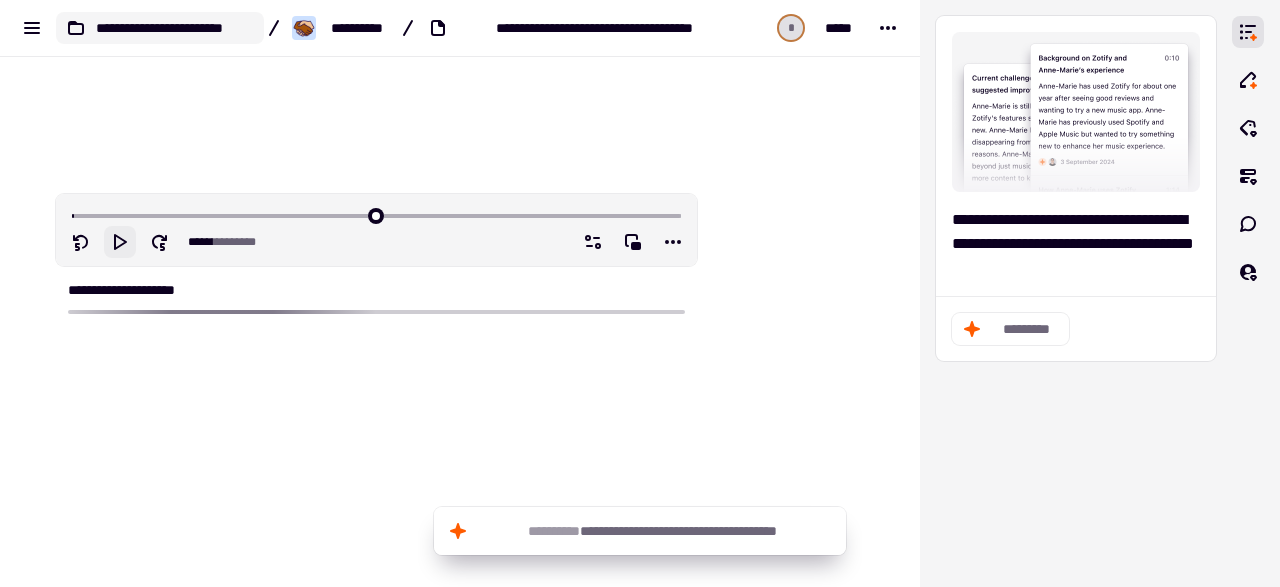 type on "*****" 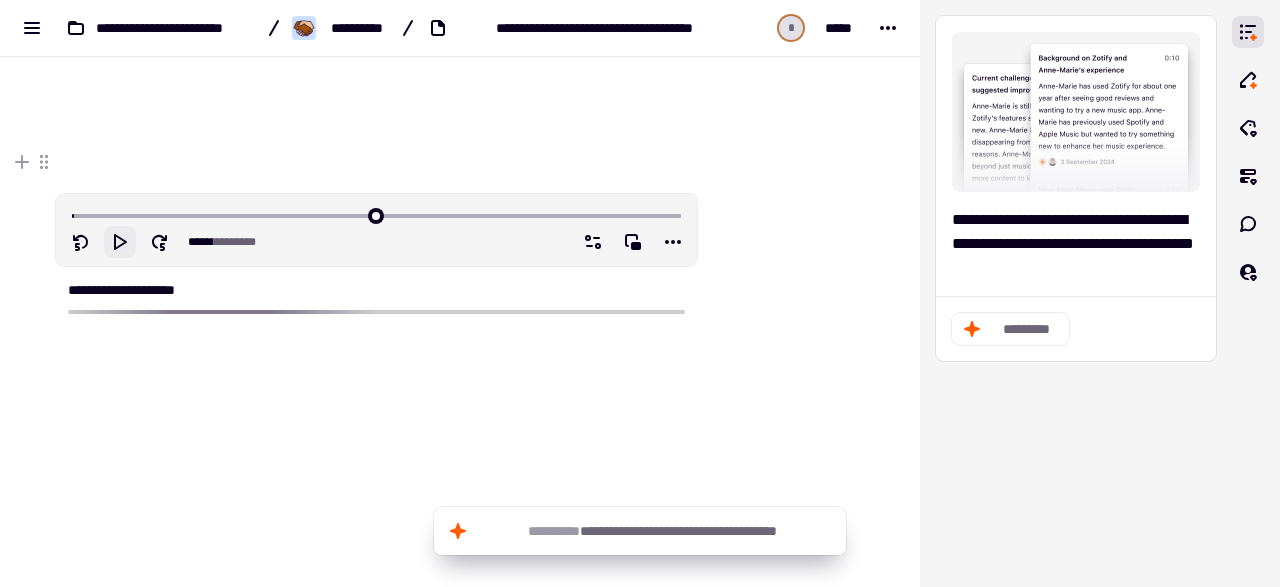 scroll, scrollTop: 0, scrollLeft: 0, axis: both 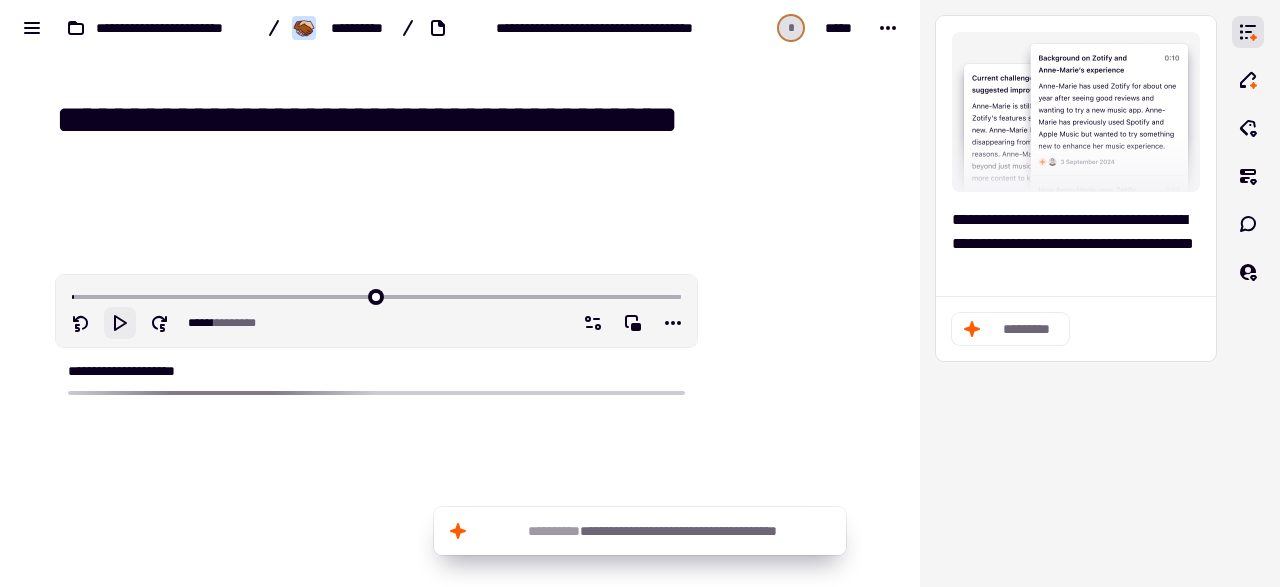 drag, startPoint x: 59, startPoint y: 125, endPoint x: 357, endPoint y: 181, distance: 303.2161 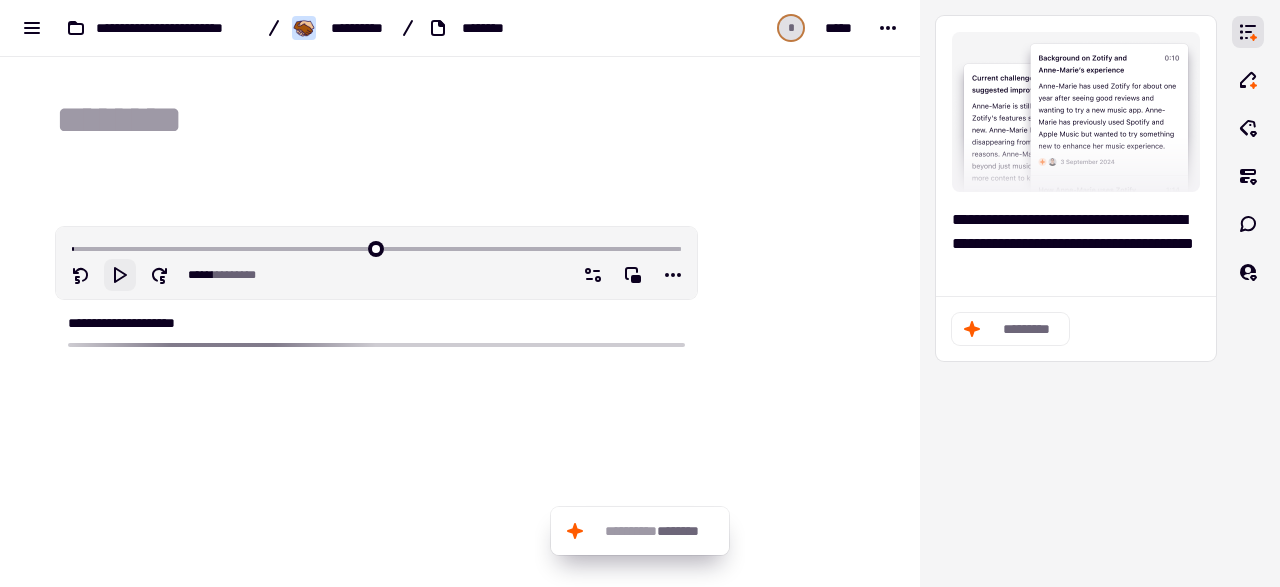 type on "**********" 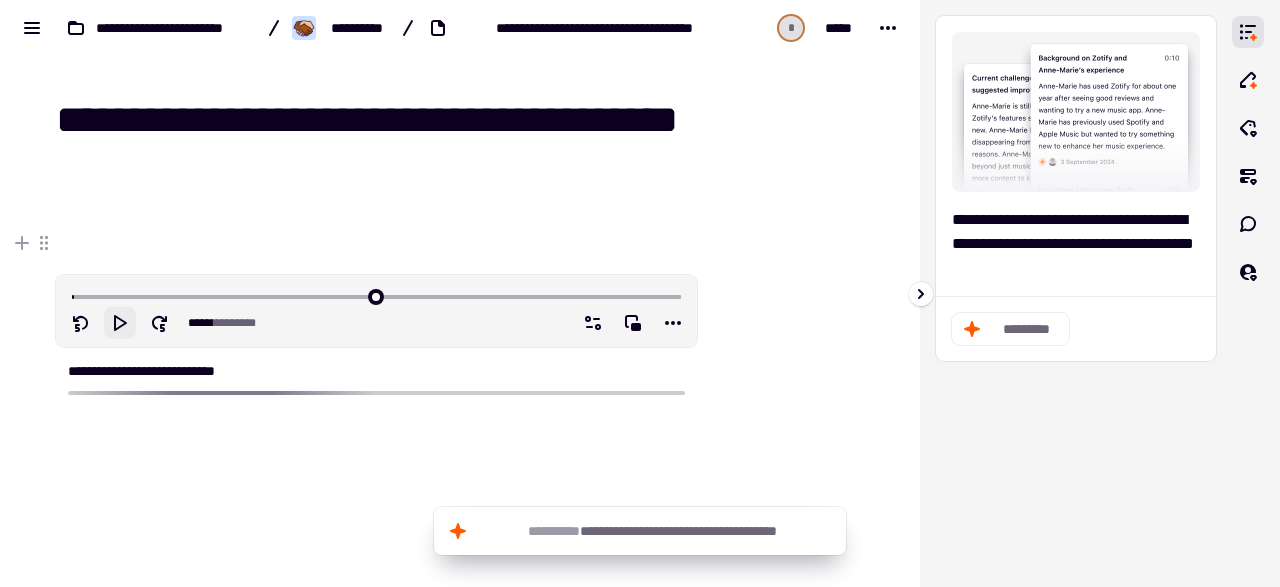 type on "*****" 